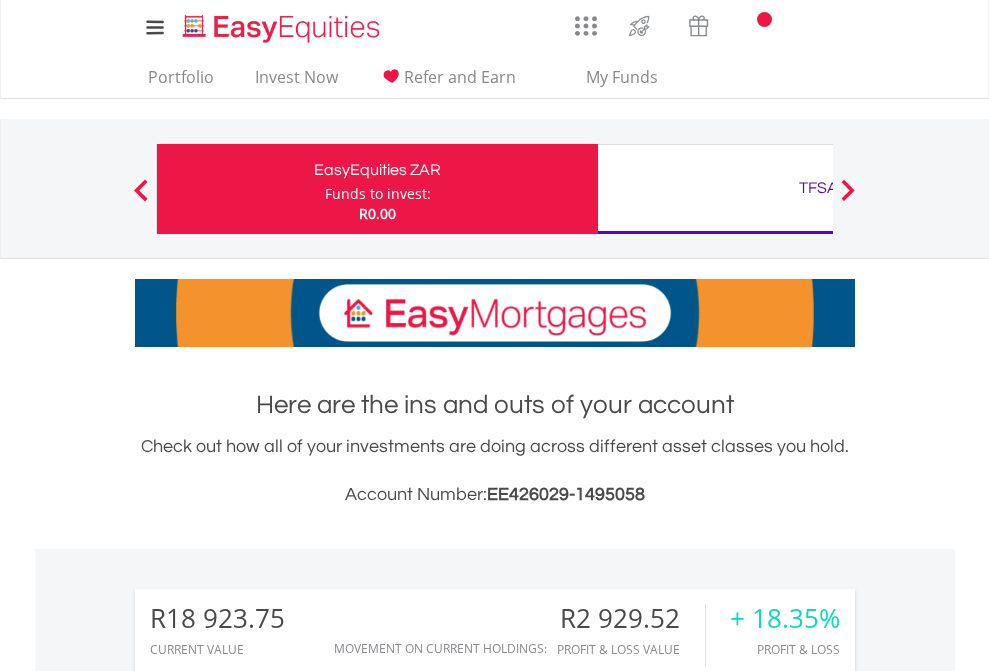 scroll, scrollTop: 0, scrollLeft: 0, axis: both 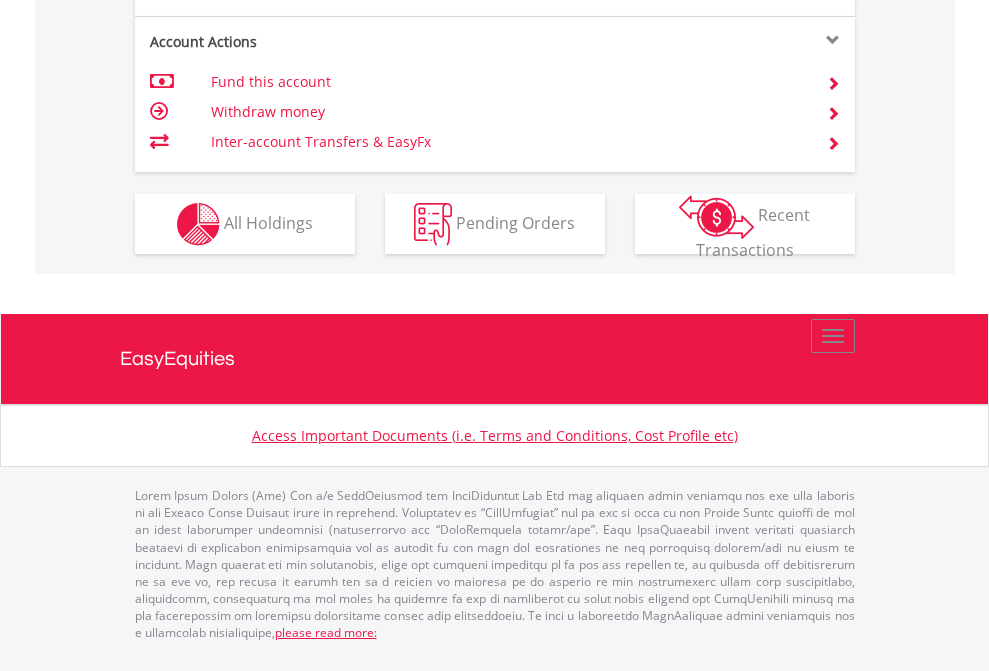 click on "Investment types" at bounding box center [706, -337] 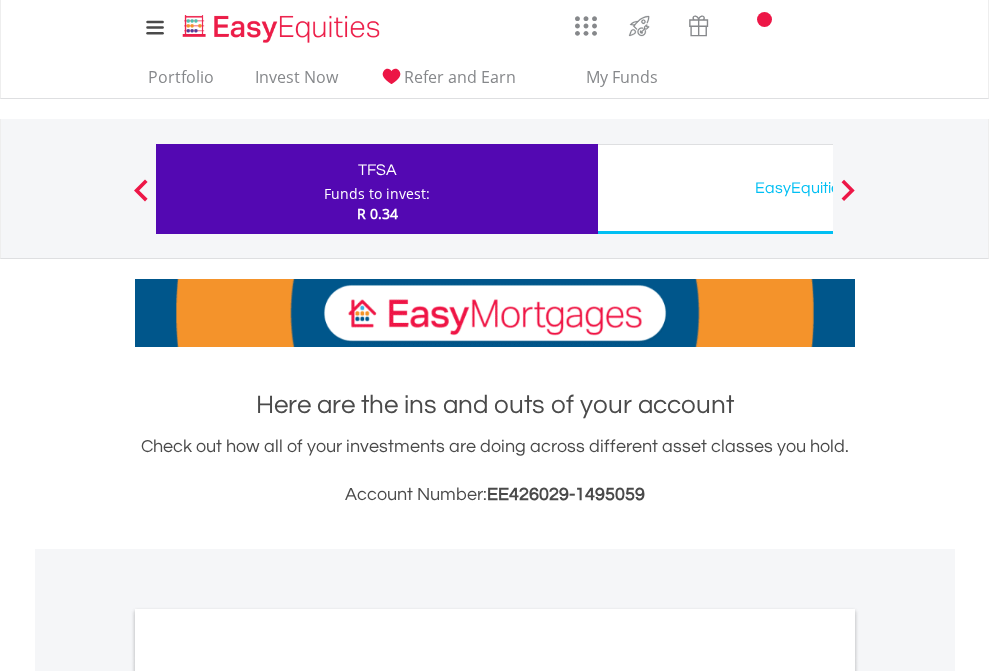 scroll, scrollTop: 0, scrollLeft: 0, axis: both 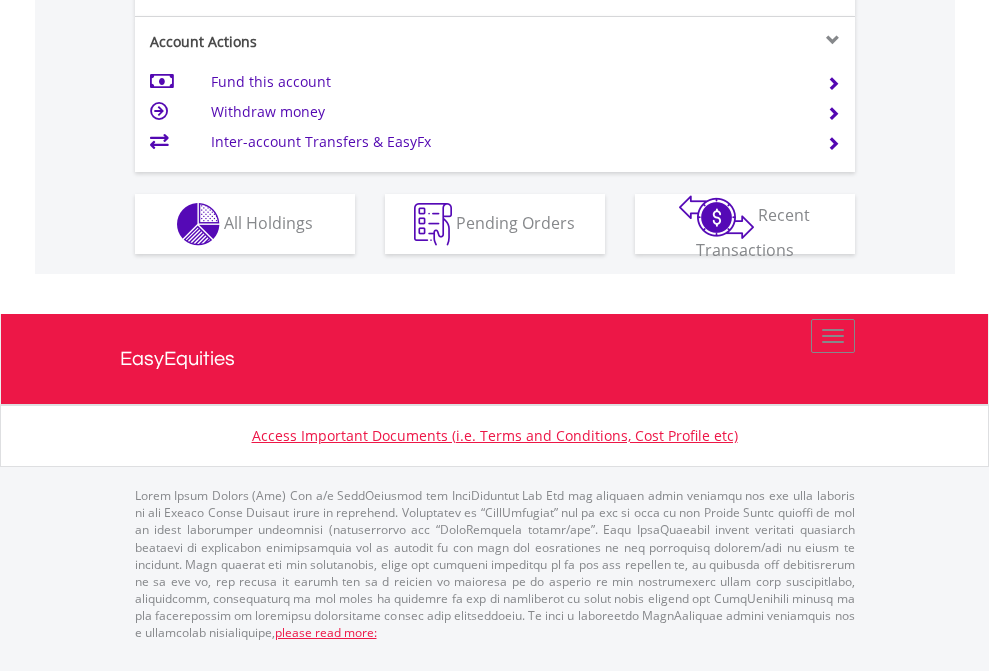 click on "Investment types" at bounding box center [706, -337] 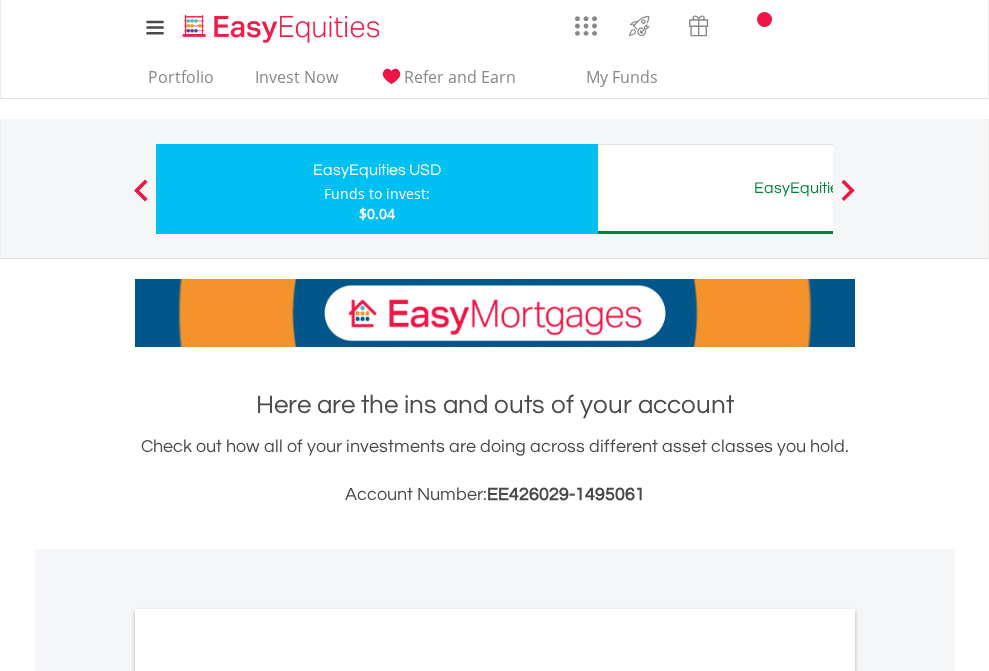 scroll, scrollTop: 0, scrollLeft: 0, axis: both 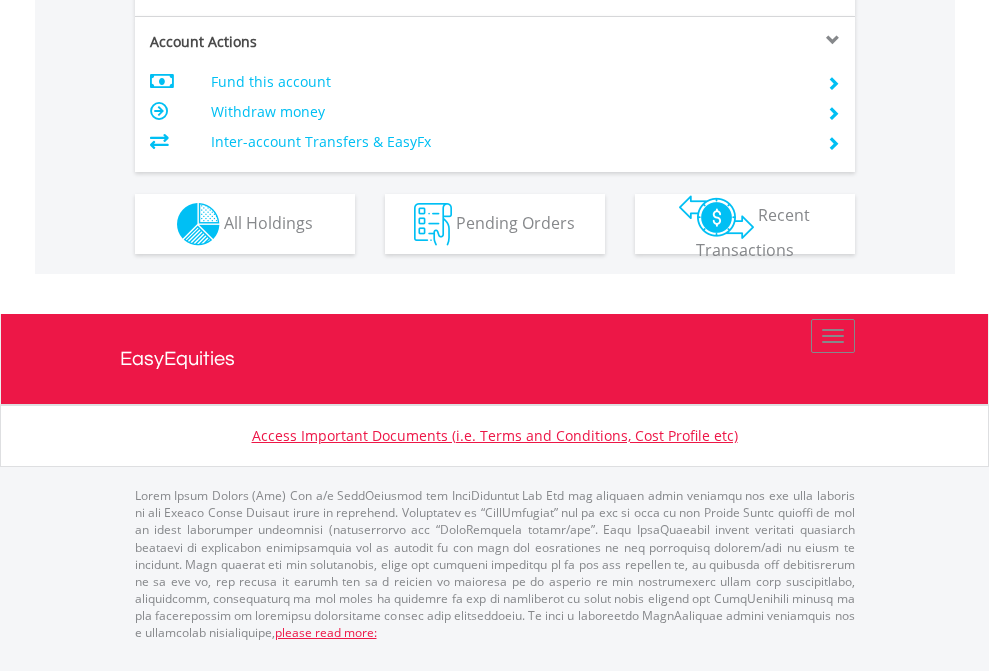 click on "Investment types" at bounding box center [706, -337] 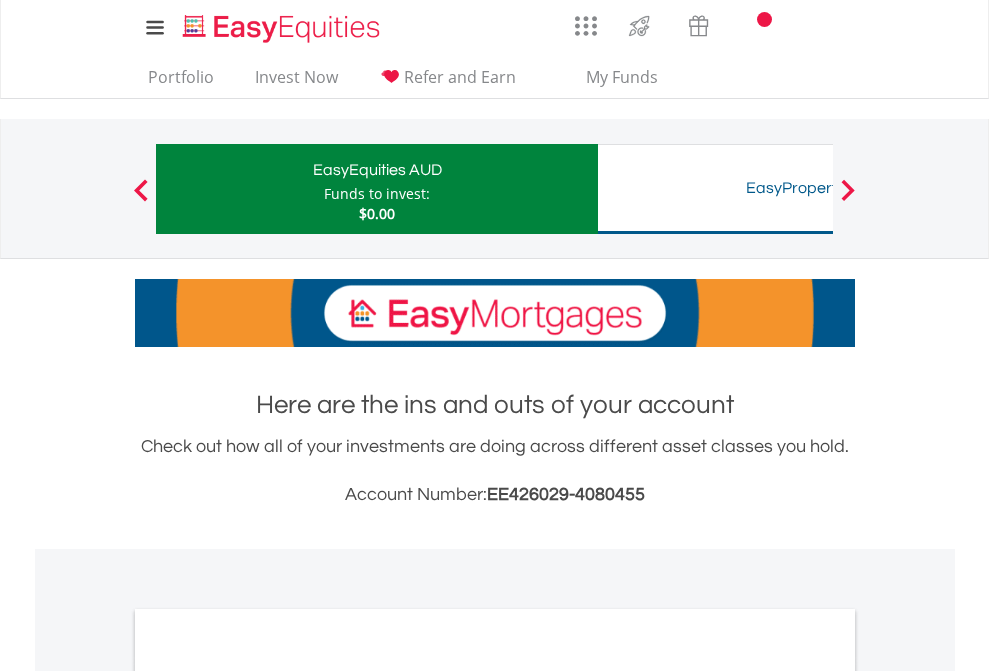 scroll, scrollTop: 0, scrollLeft: 0, axis: both 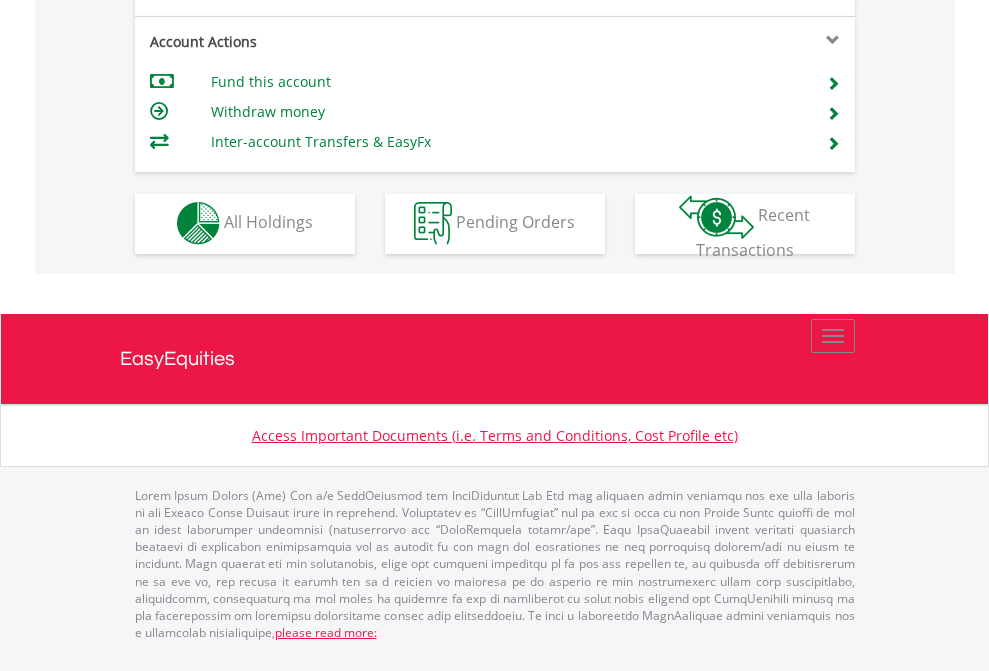 click on "Investment types" at bounding box center [706, -353] 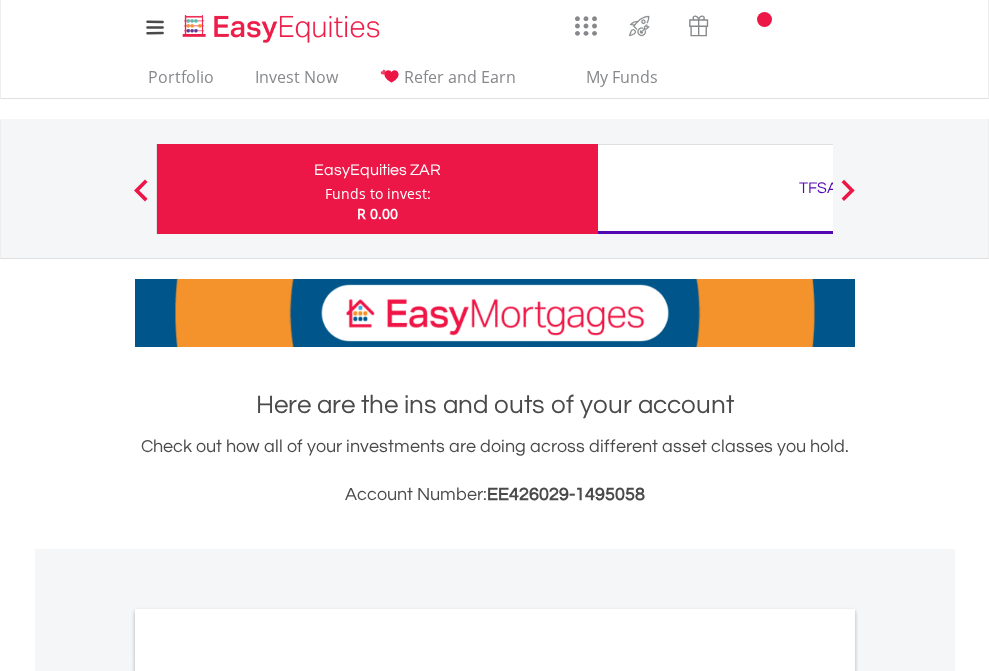 scroll, scrollTop: 0, scrollLeft: 0, axis: both 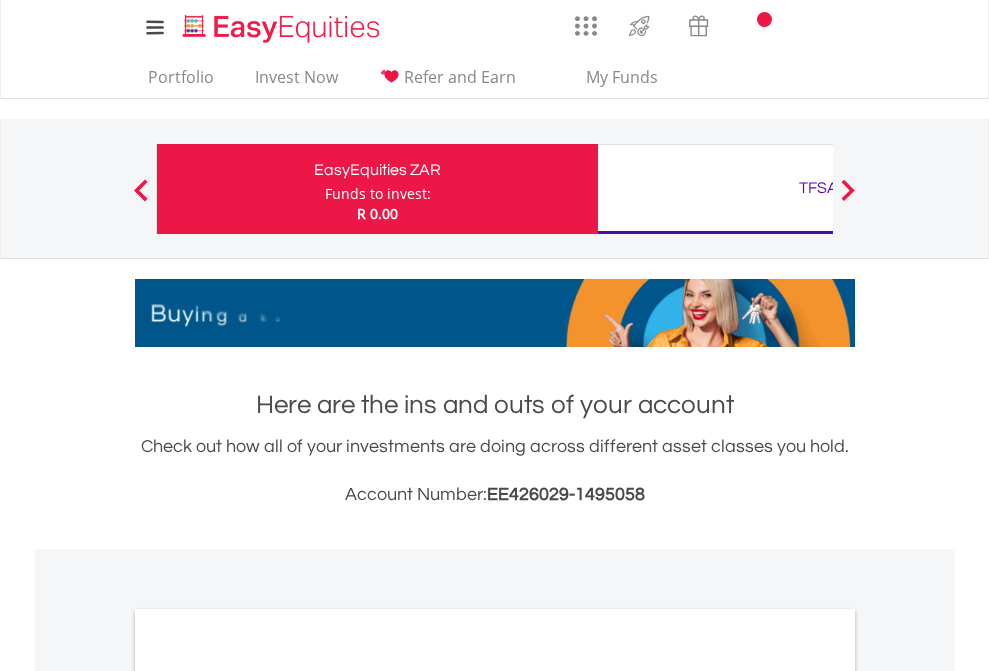 click on "All Holdings" at bounding box center [268, 1096] 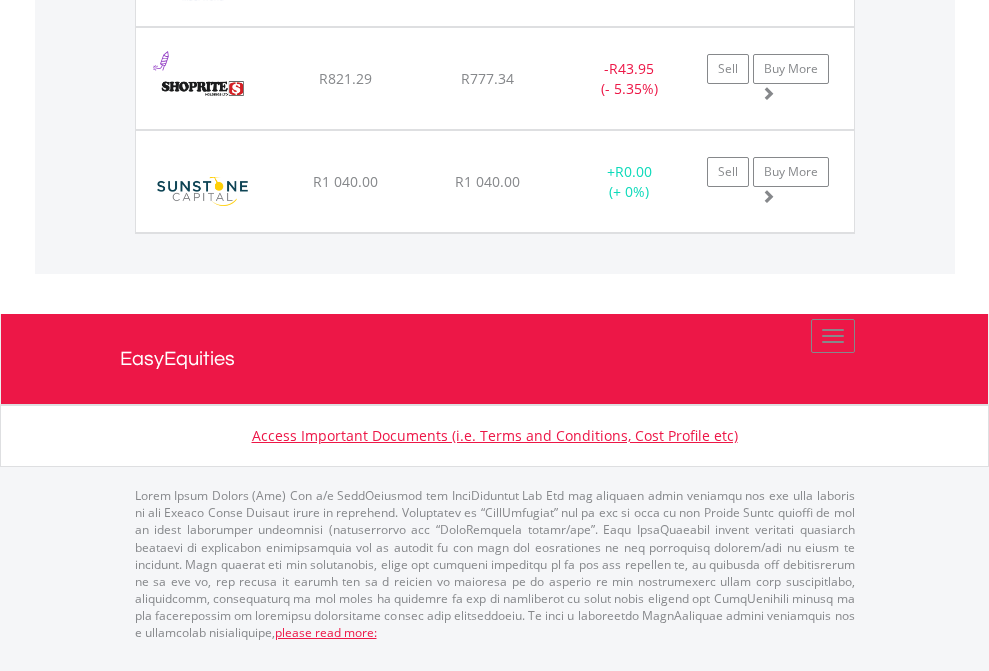 click on "TFSA" at bounding box center (818, -1380) 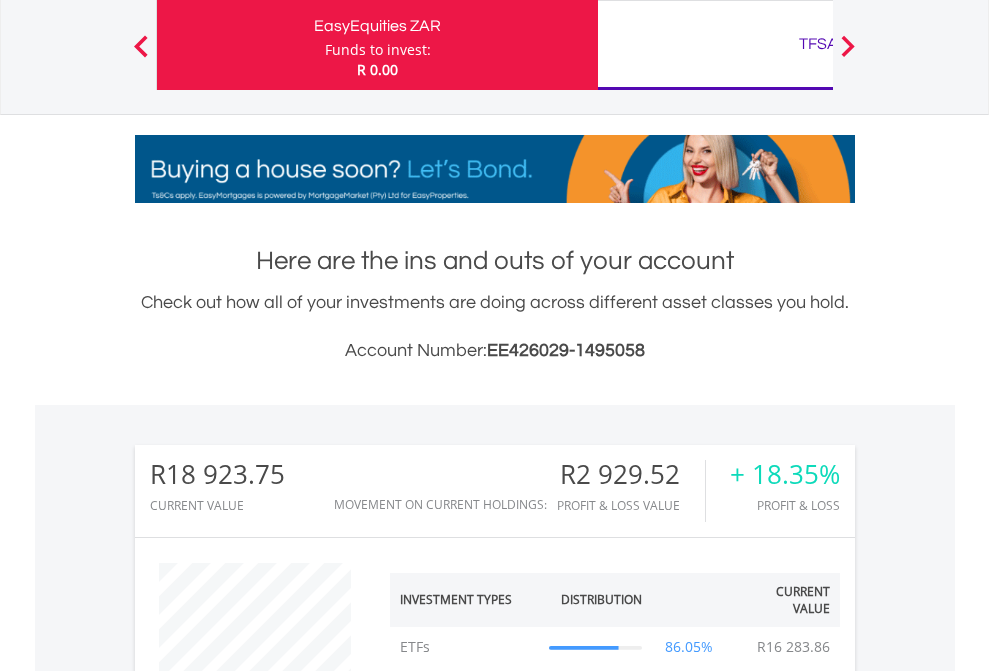 scroll, scrollTop: 999808, scrollLeft: 999687, axis: both 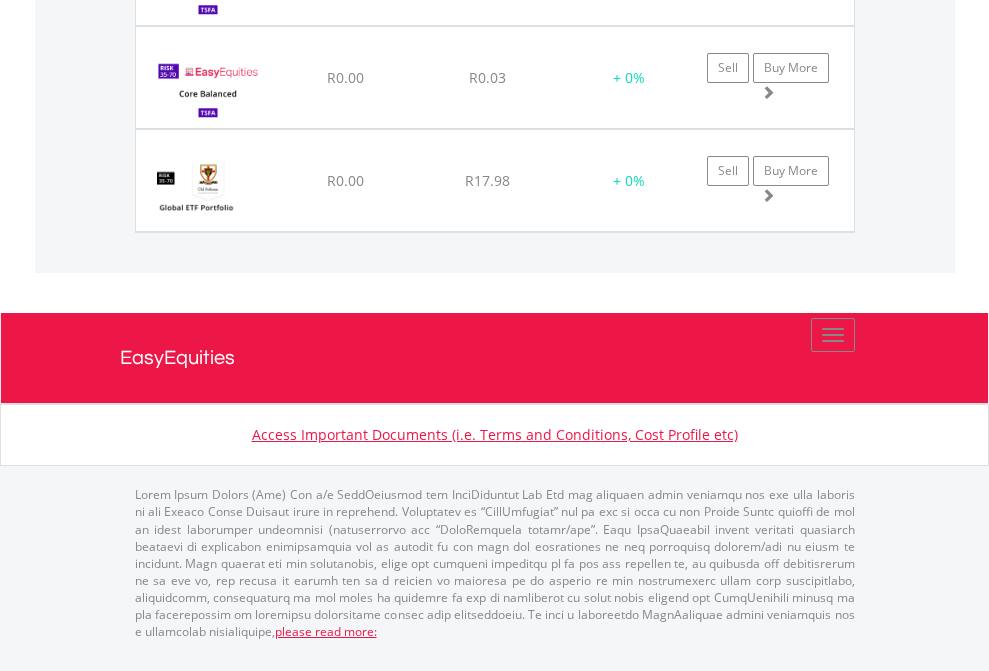 click on "EasyEquities USD" at bounding box center [818, -1851] 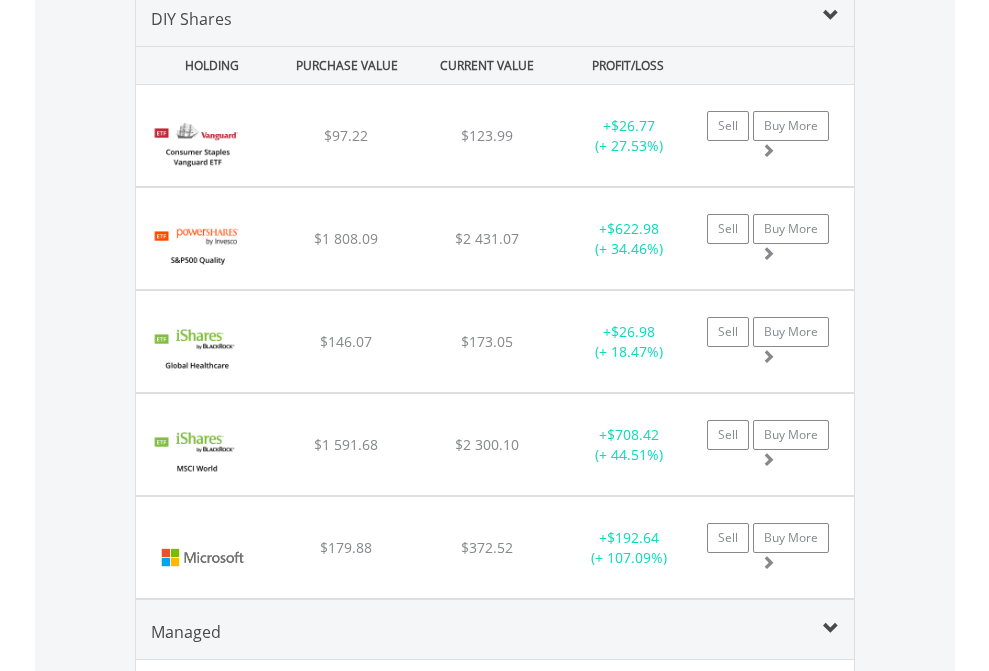 scroll, scrollTop: 1933, scrollLeft: 0, axis: vertical 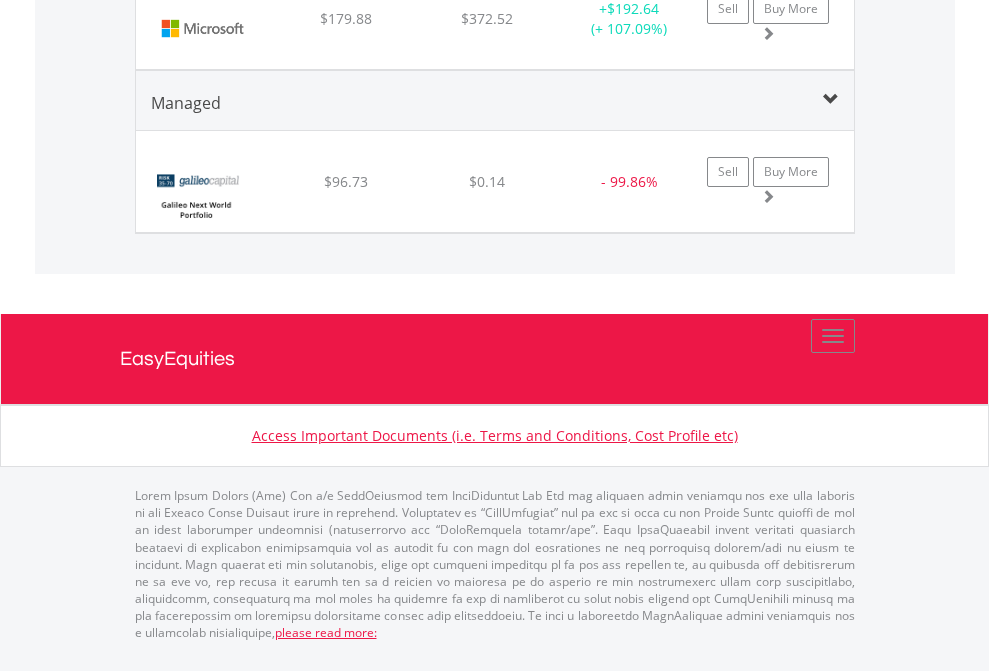 click on "EasyEquities AUD" at bounding box center (818, -1543) 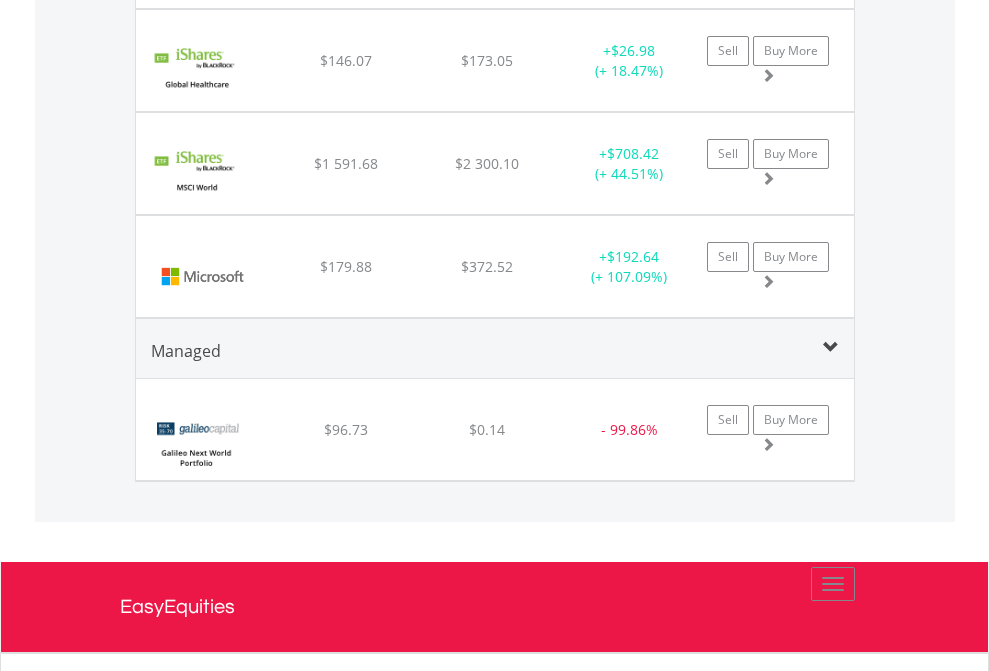 scroll, scrollTop: 144, scrollLeft: 0, axis: vertical 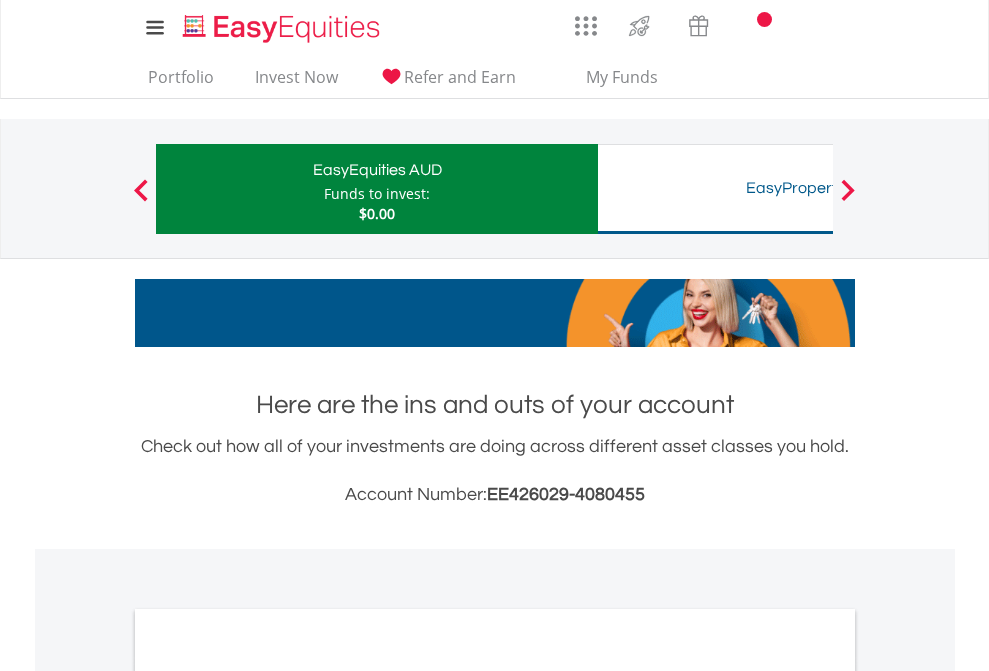 click on "All Holdings" at bounding box center [268, 1096] 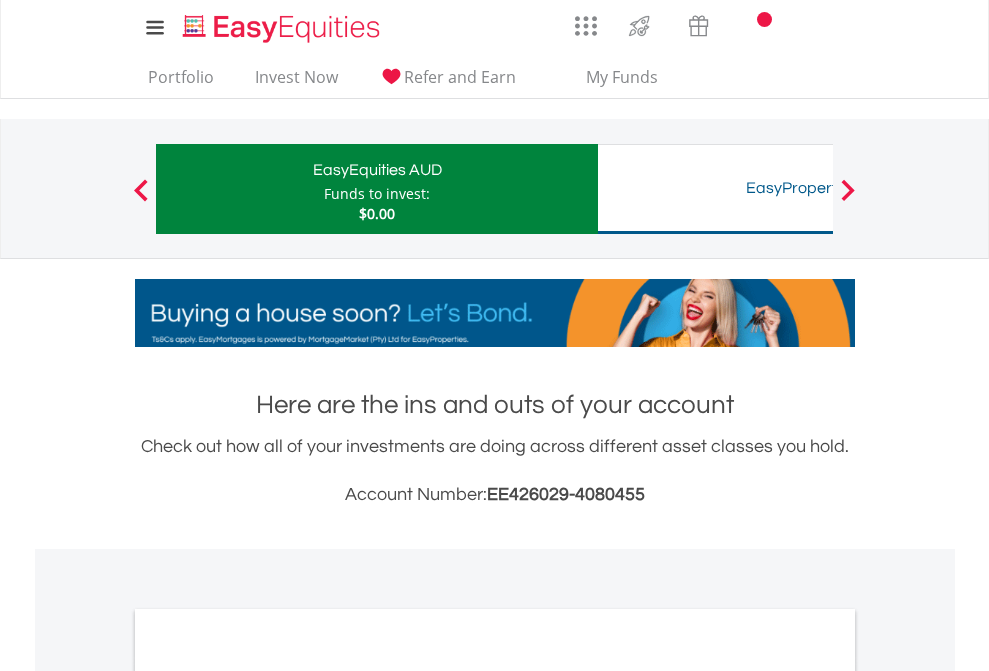 scroll, scrollTop: 1202, scrollLeft: 0, axis: vertical 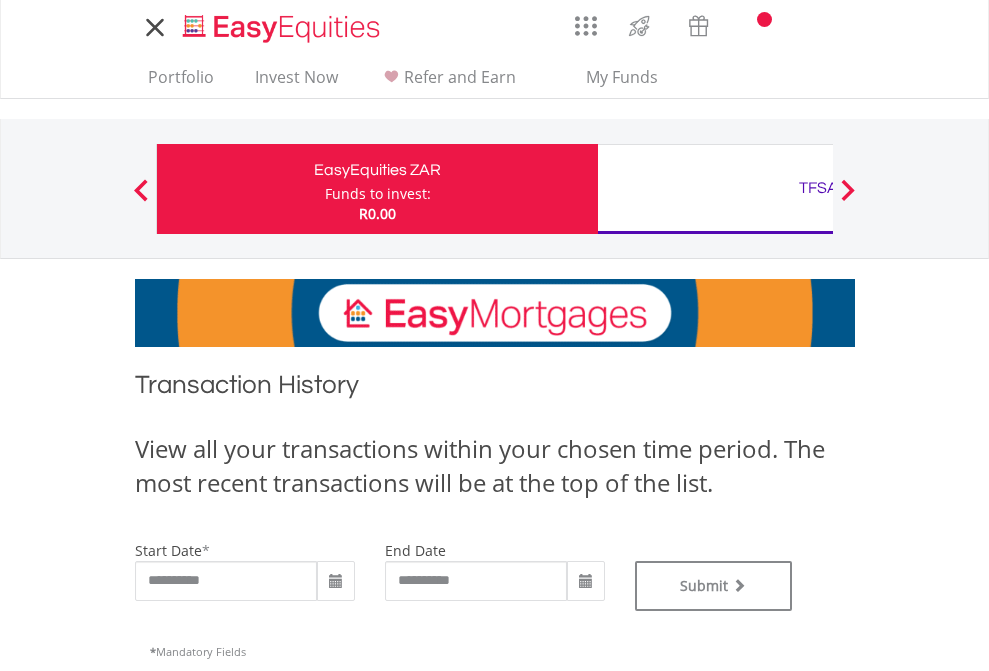 type on "**********" 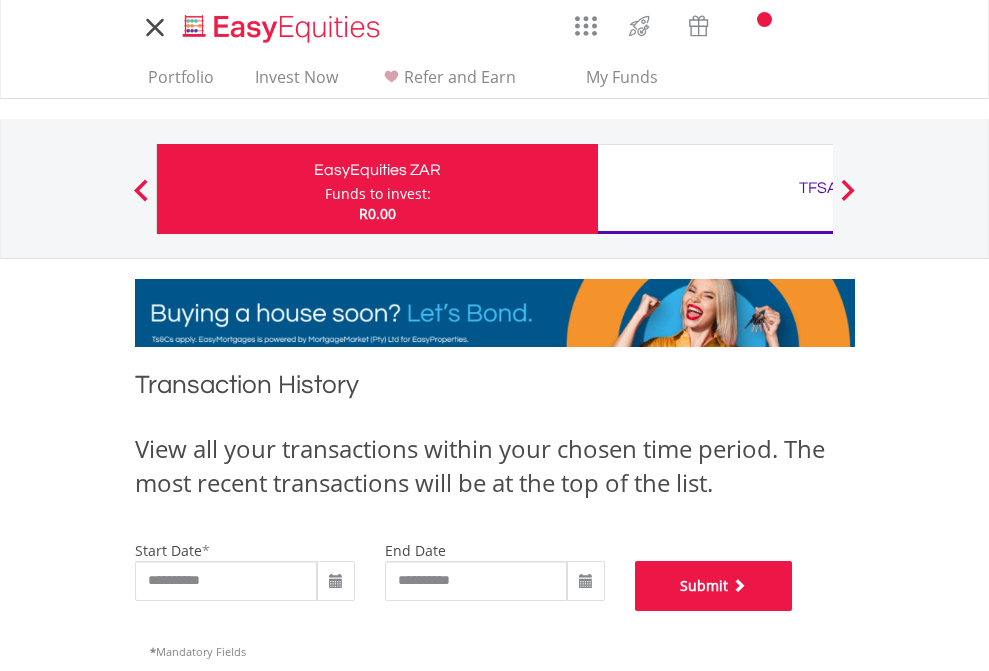 click on "Submit" at bounding box center [714, 586] 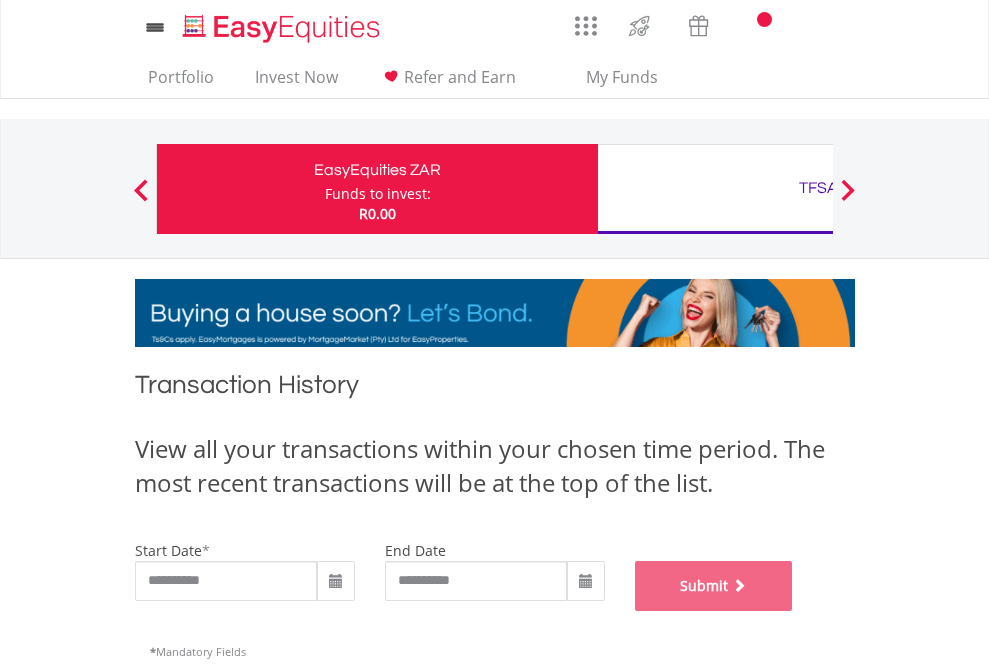 scroll, scrollTop: 811, scrollLeft: 0, axis: vertical 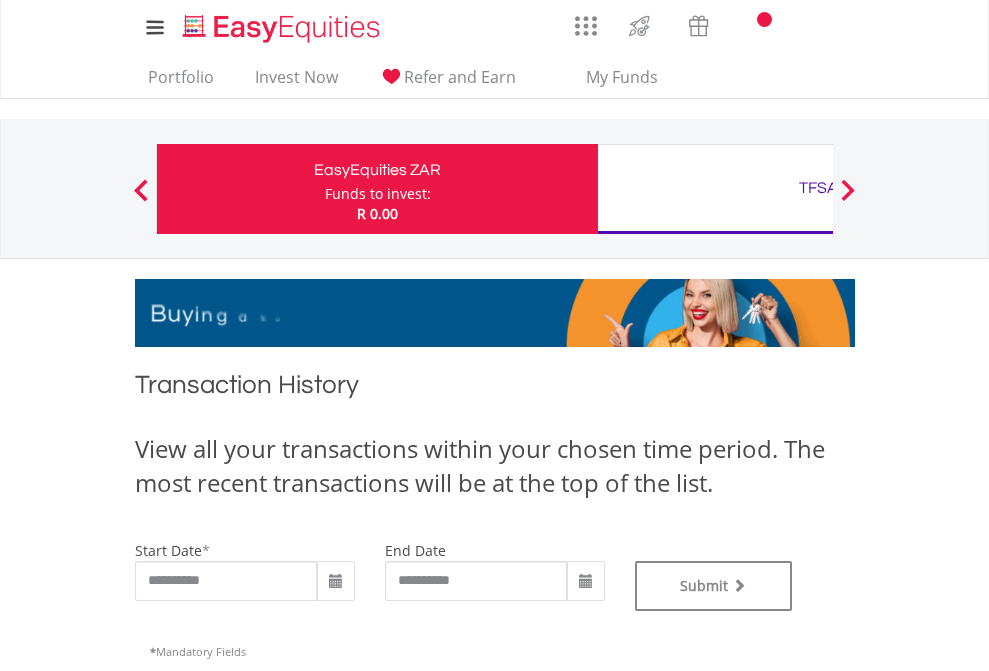 click on "TFSA" at bounding box center (818, 188) 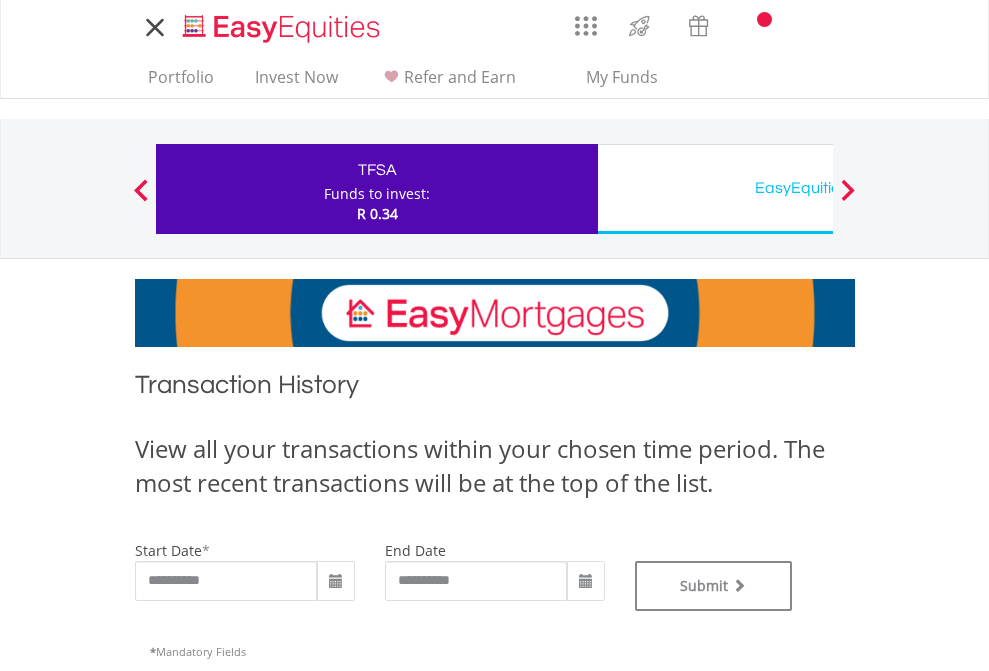 scroll, scrollTop: 0, scrollLeft: 0, axis: both 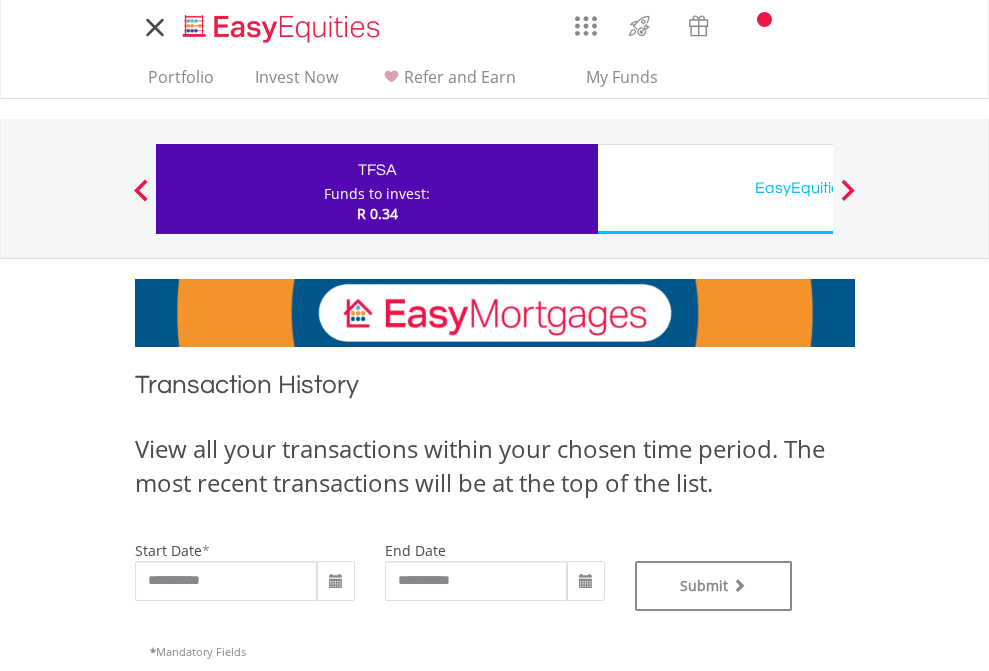 type on "**********" 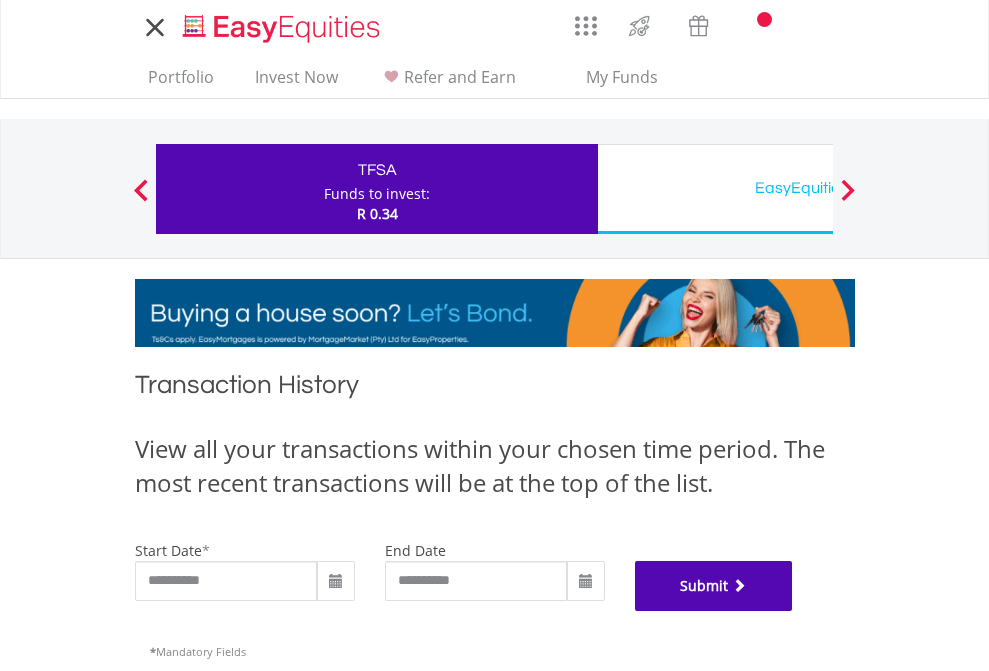 click on "Submit" at bounding box center [714, 586] 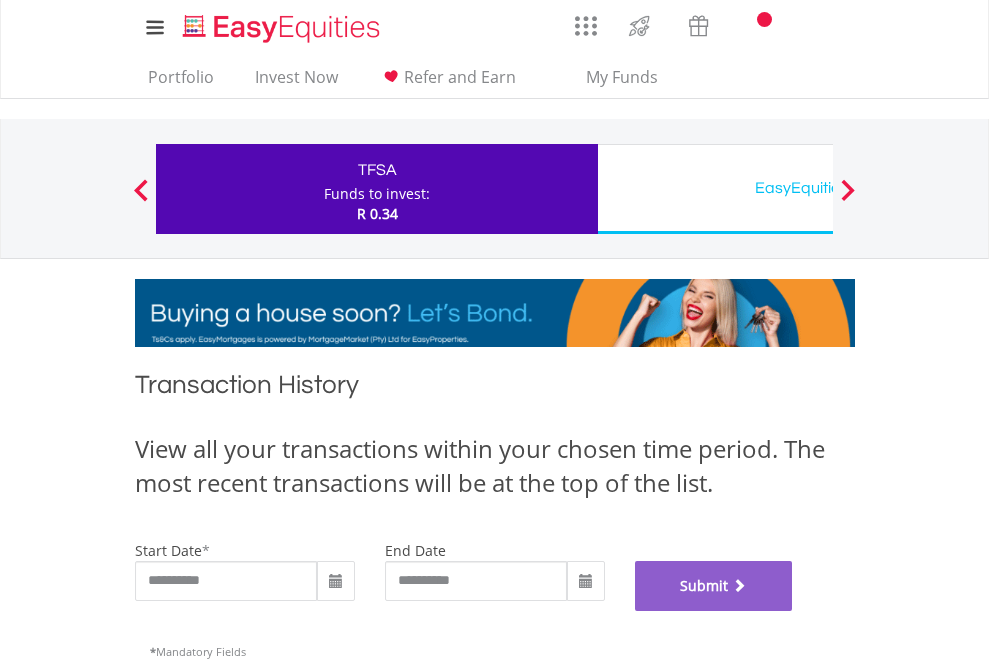 scroll, scrollTop: 811, scrollLeft: 0, axis: vertical 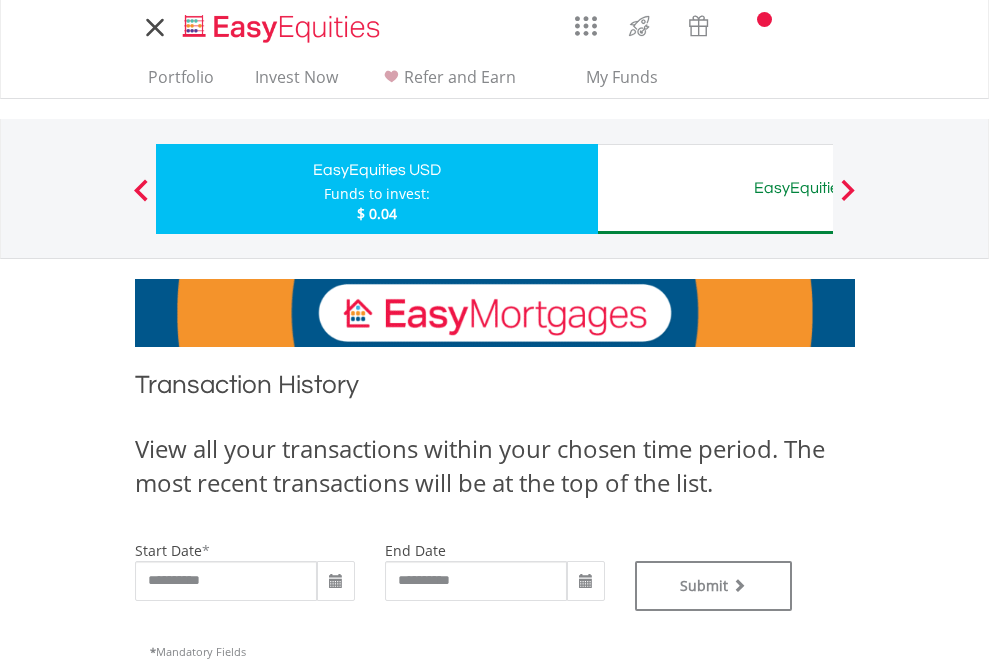 type on "**********" 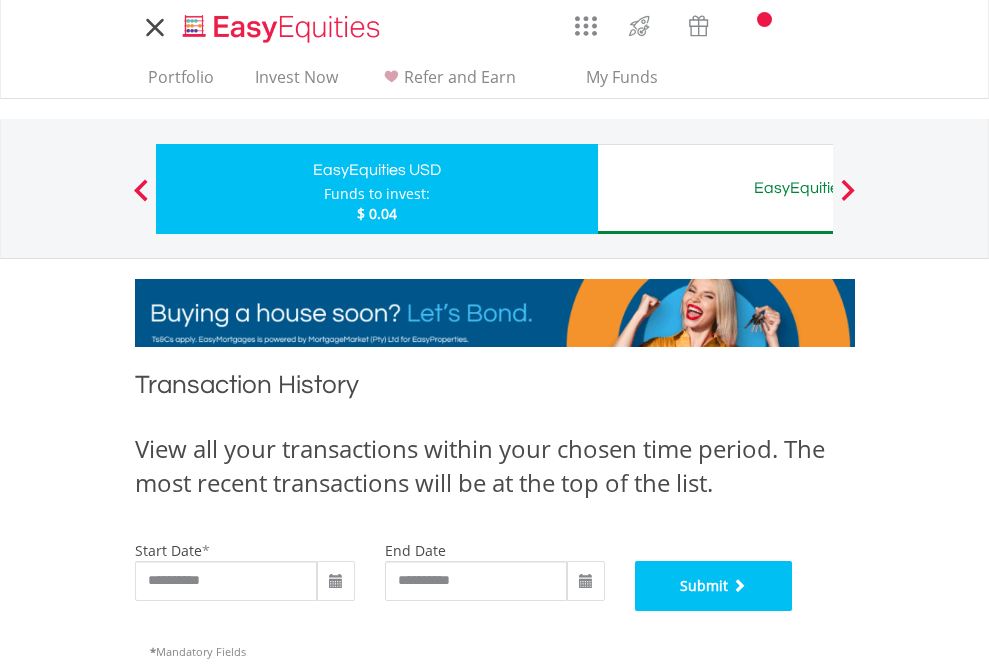 click on "Submit" at bounding box center [714, 586] 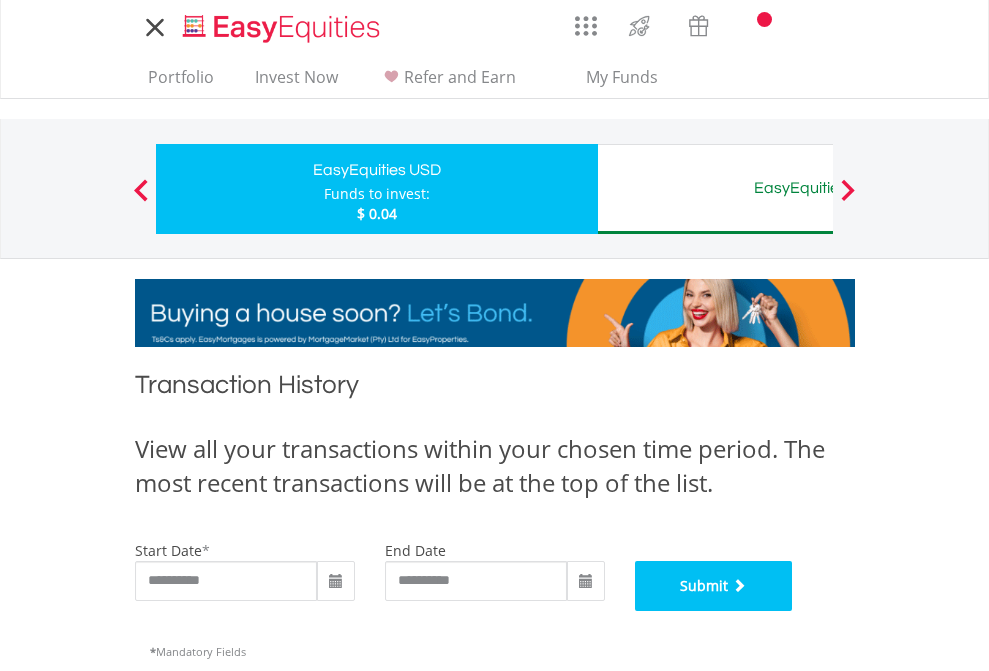 scroll, scrollTop: 811, scrollLeft: 0, axis: vertical 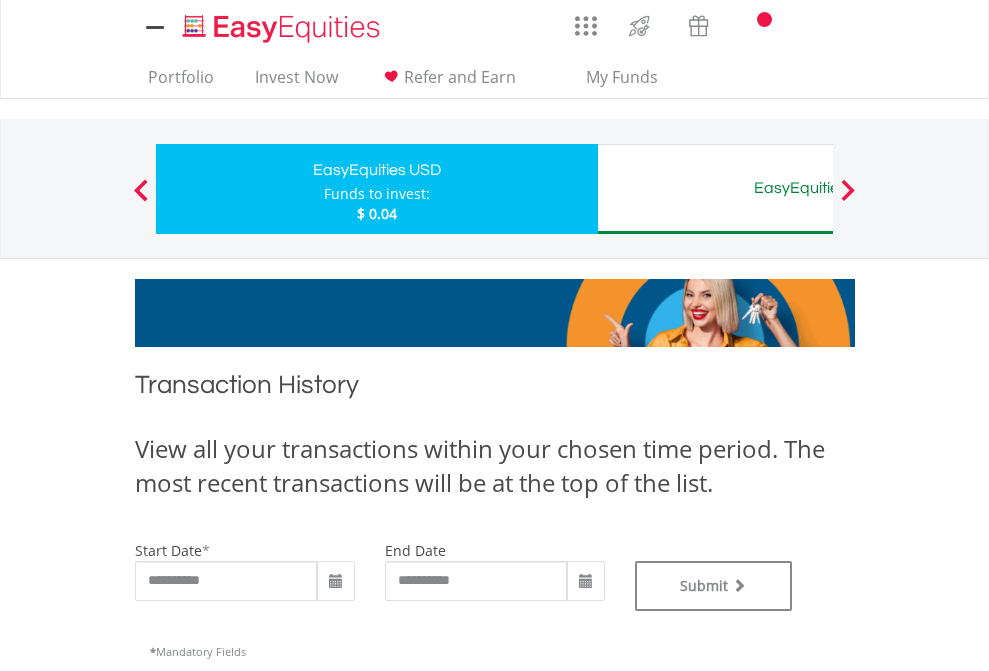 click on "EasyEquities AUD" at bounding box center (818, 188) 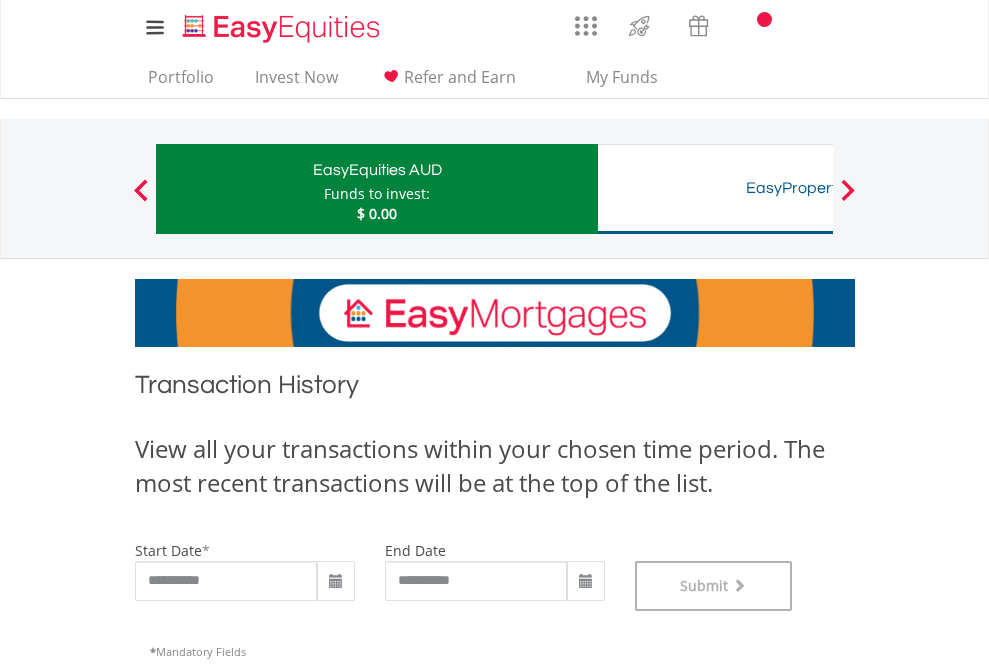 scroll, scrollTop: 811, scrollLeft: 0, axis: vertical 